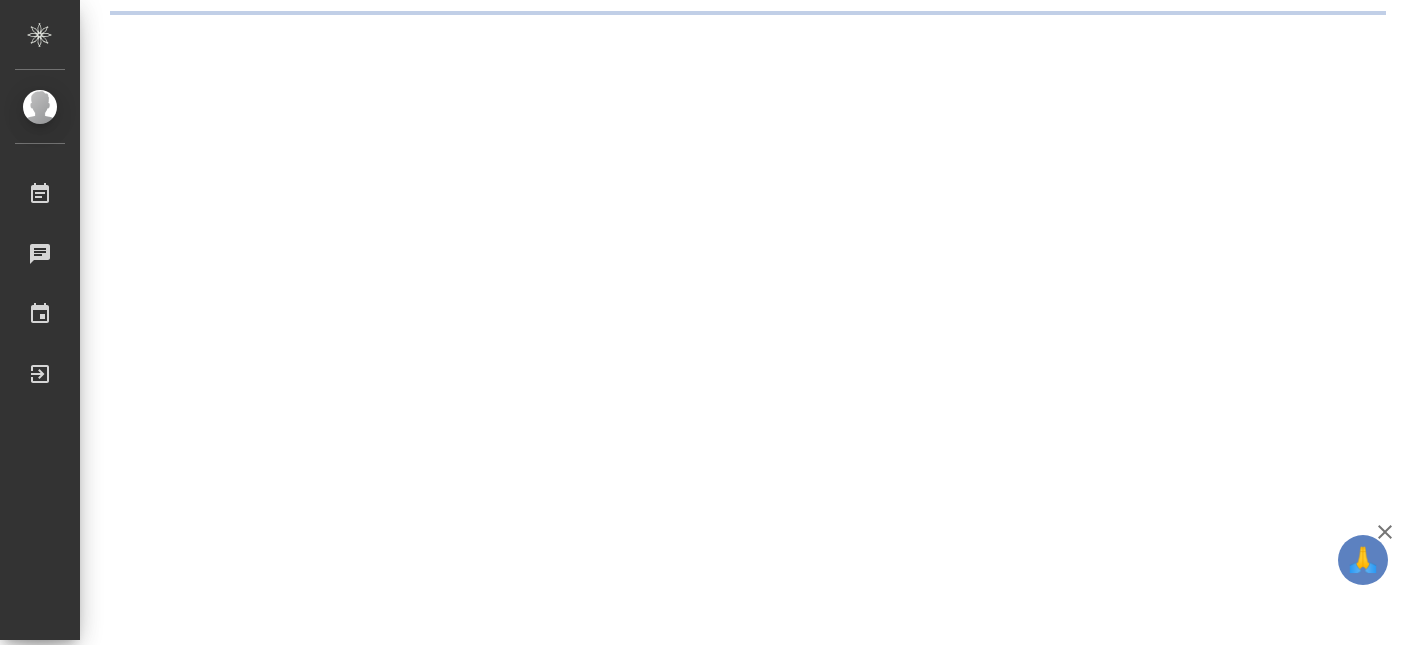 scroll, scrollTop: 0, scrollLeft: 0, axis: both 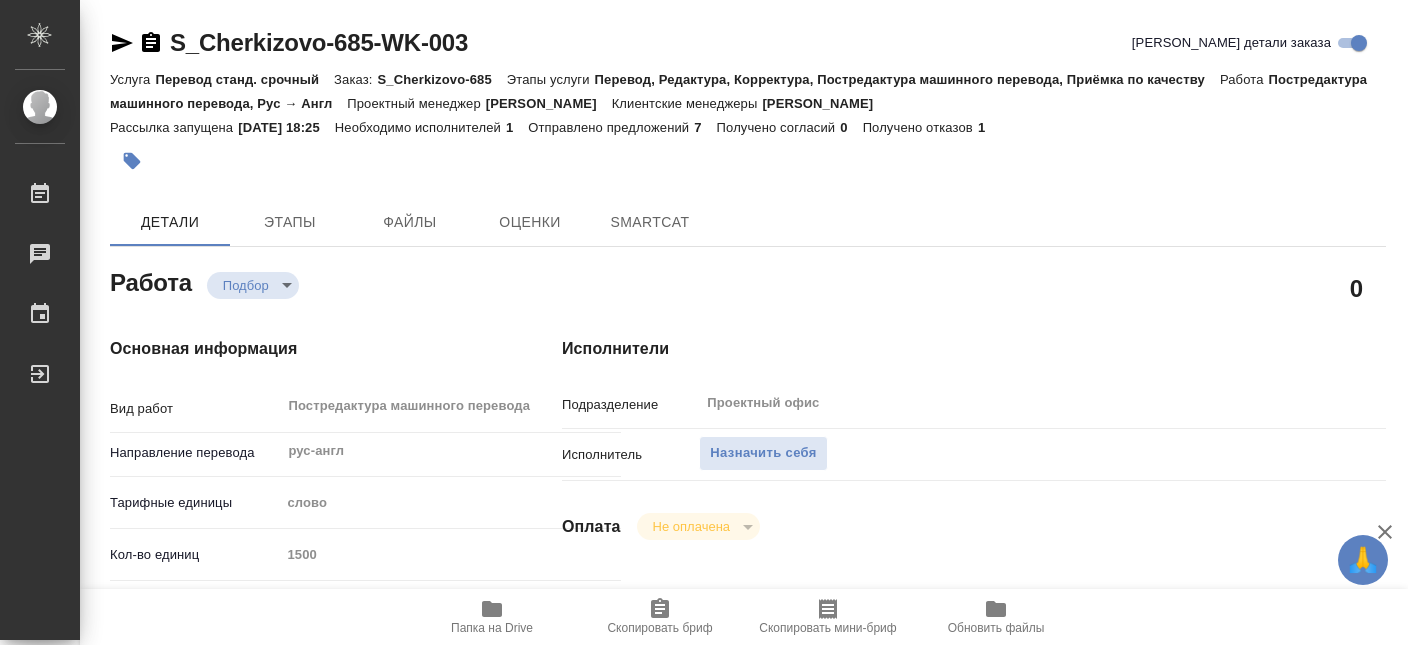 type on "x" 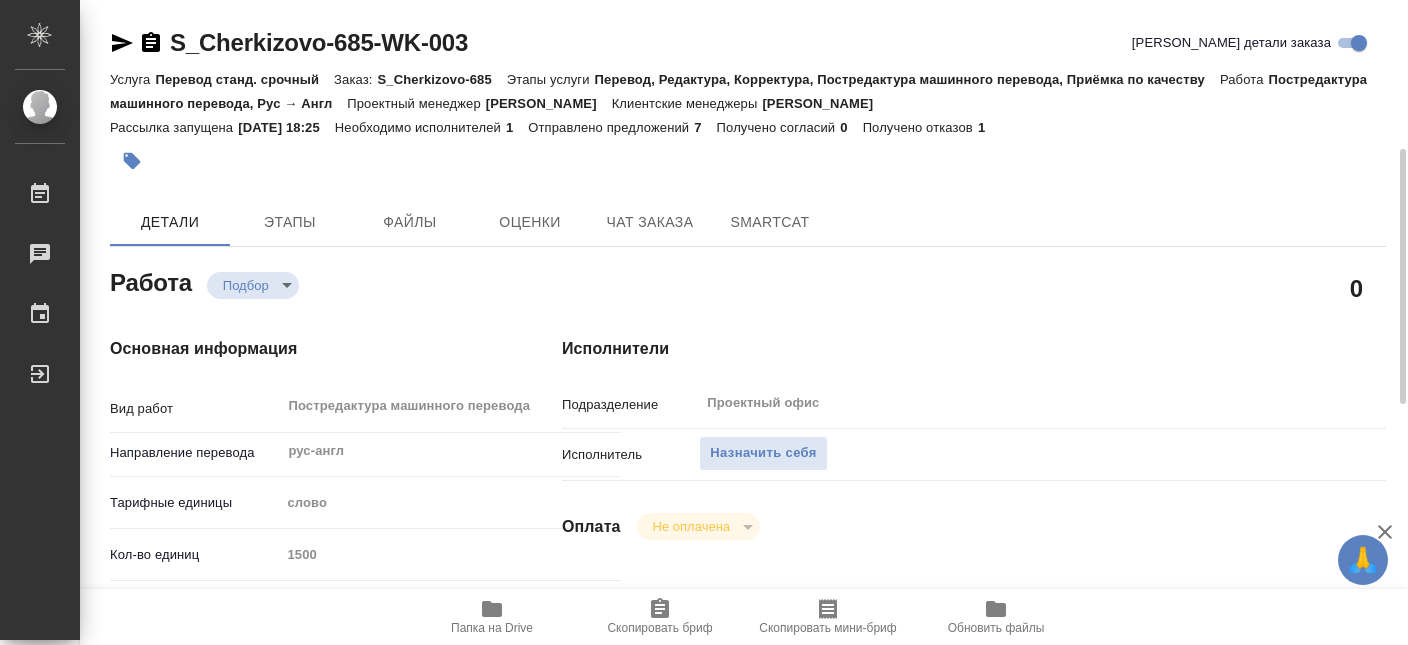 type on "x" 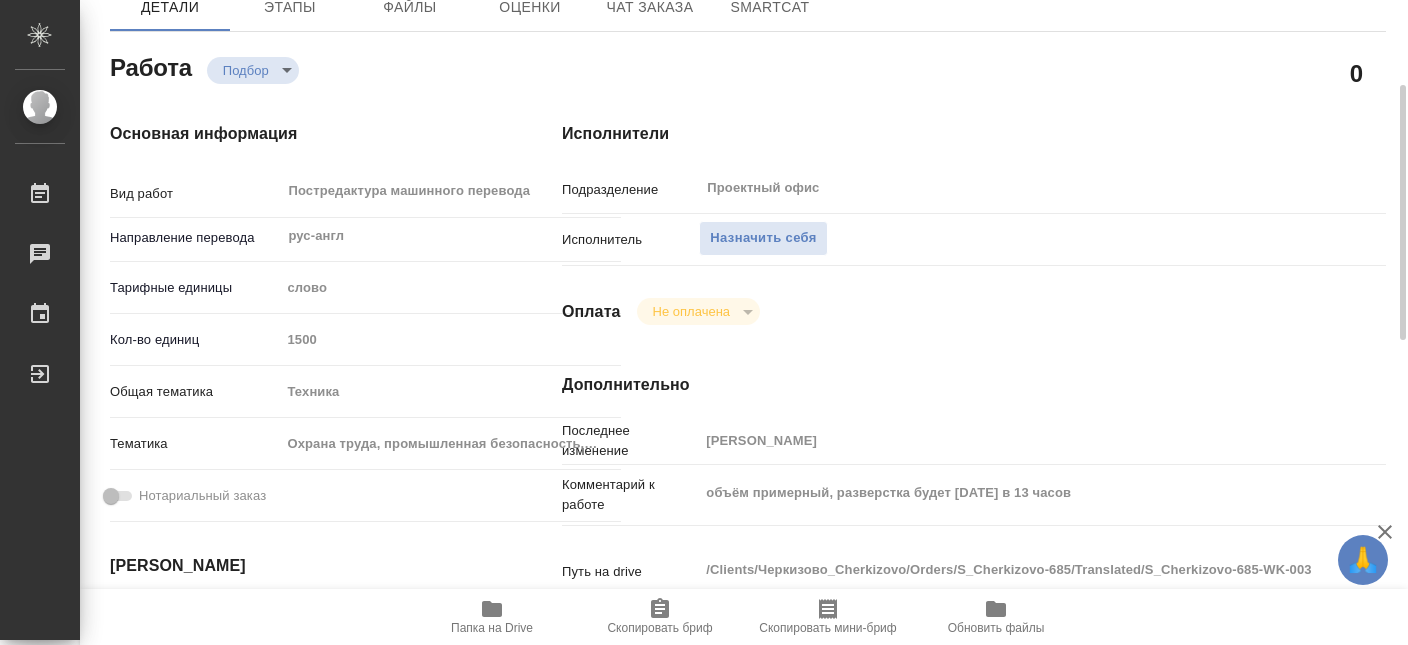type on "x" 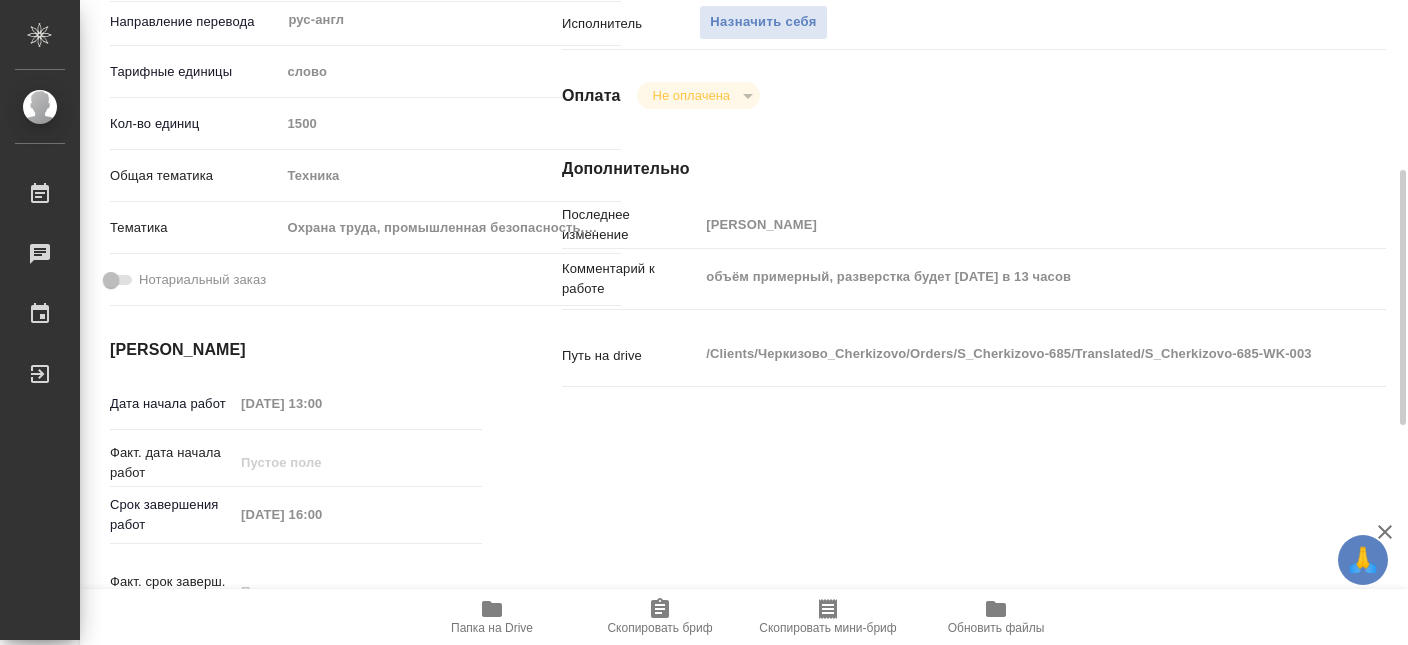 type on "x" 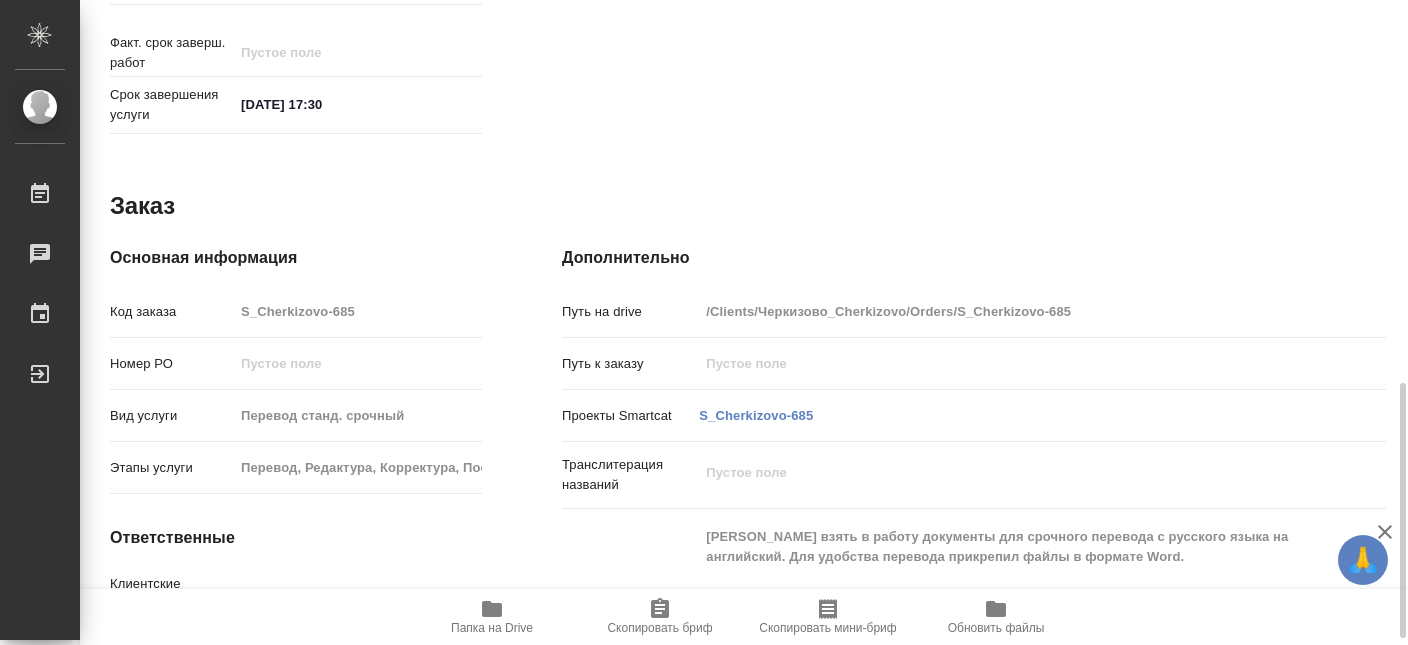 scroll, scrollTop: 986, scrollLeft: 0, axis: vertical 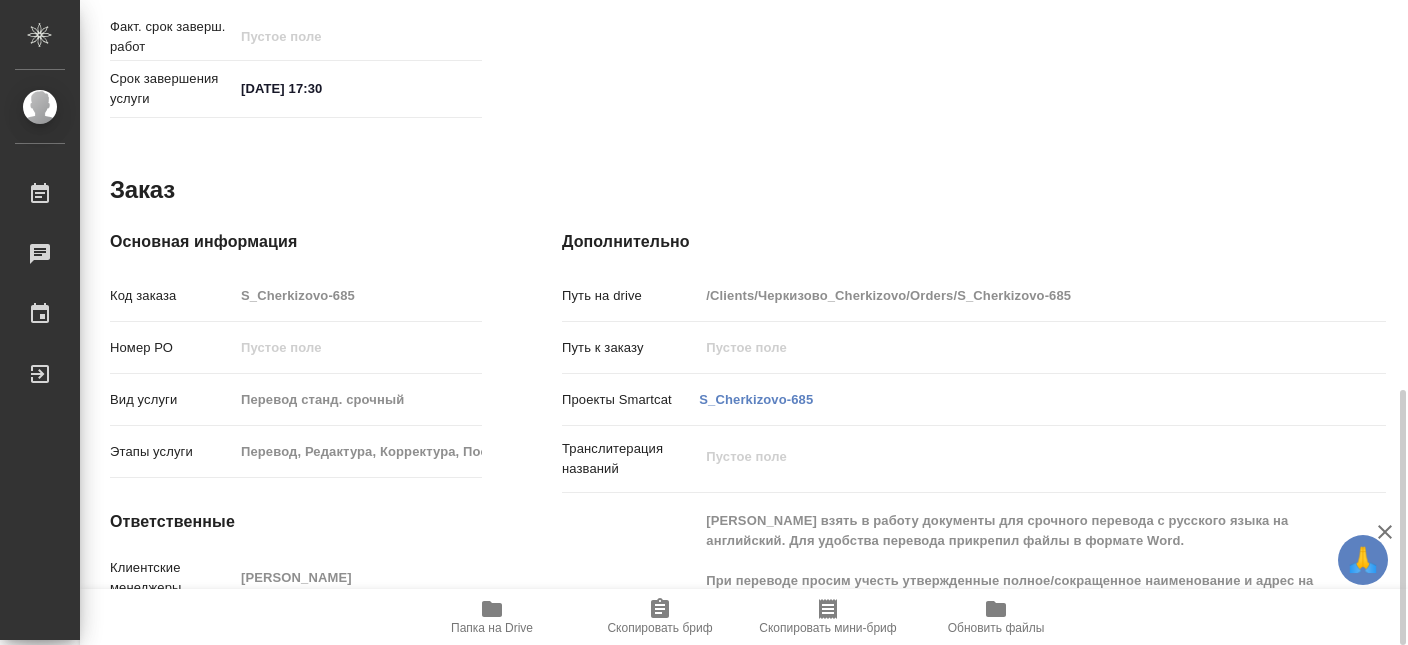 click on "Папка на Drive" at bounding box center [492, 616] 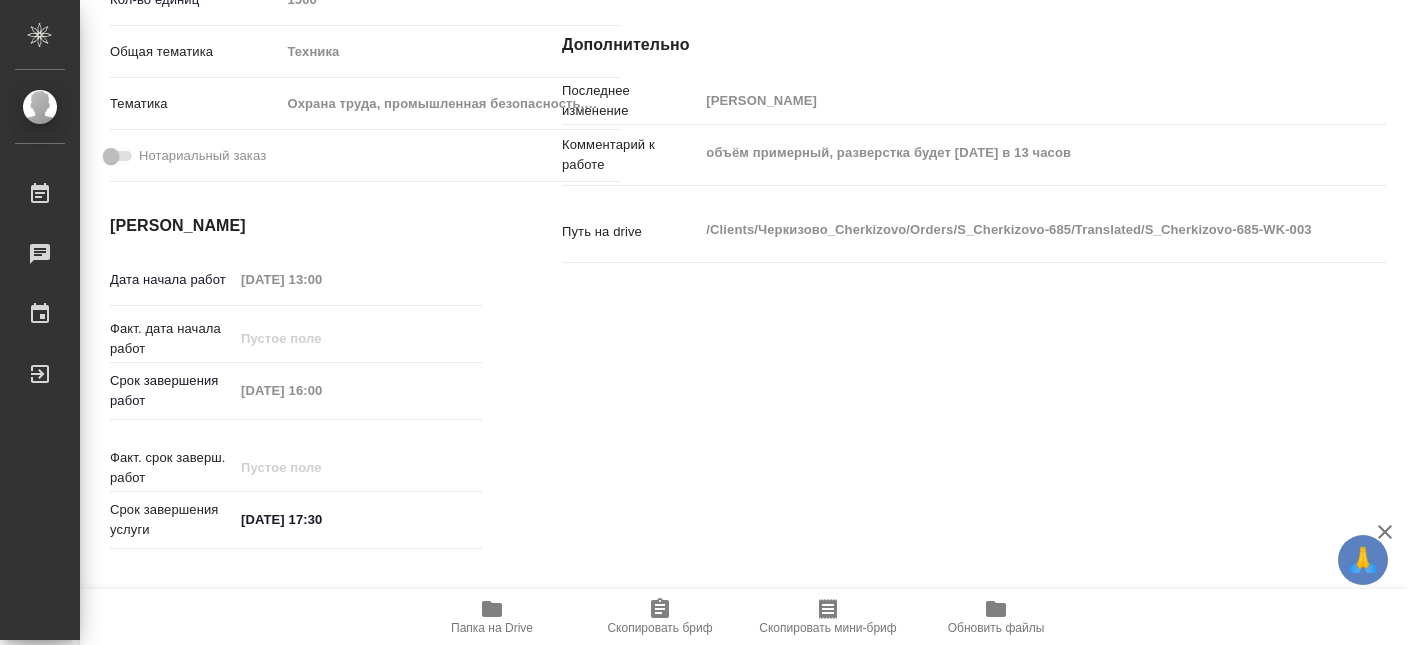 scroll, scrollTop: 447, scrollLeft: 0, axis: vertical 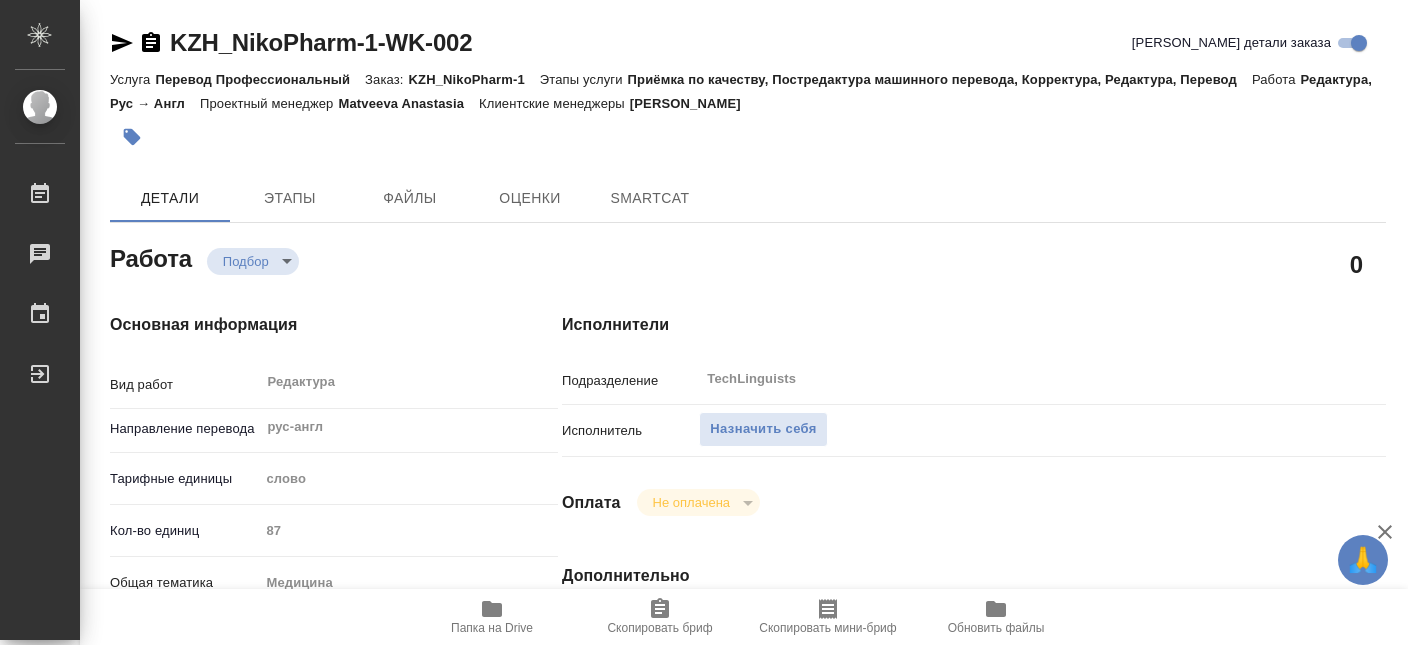 type on "x" 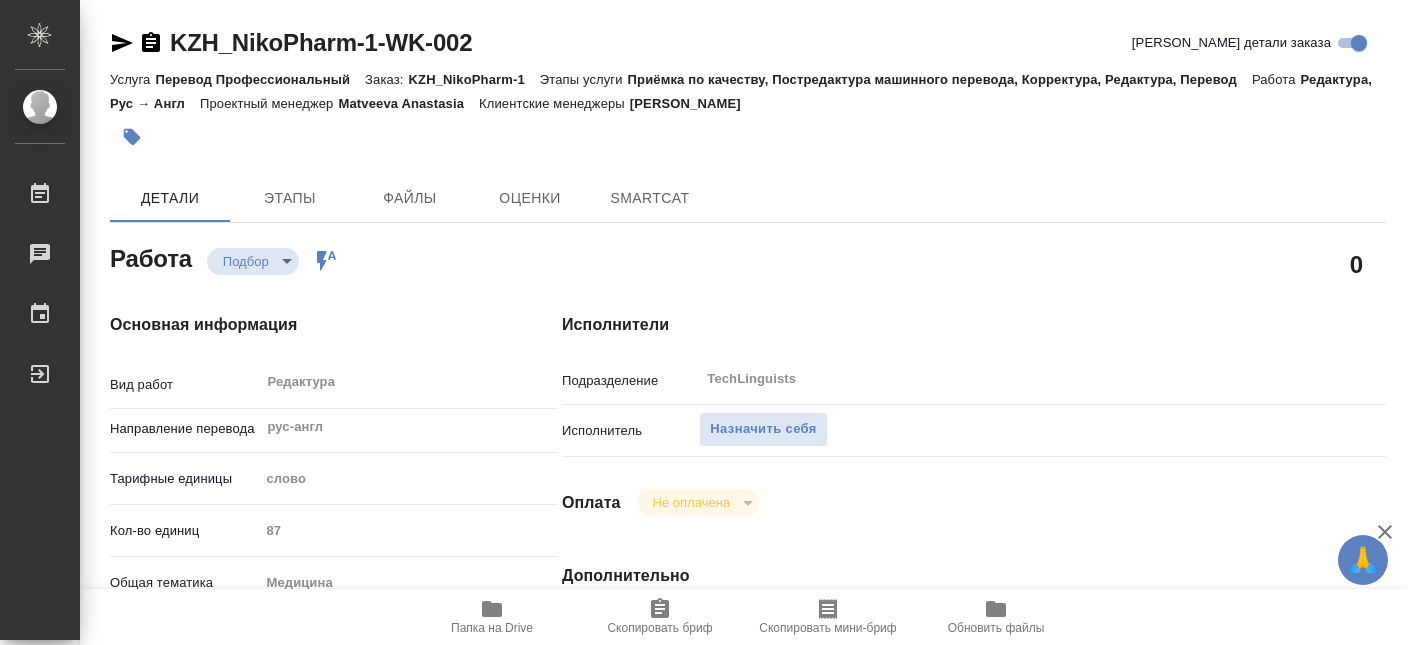 type on "x" 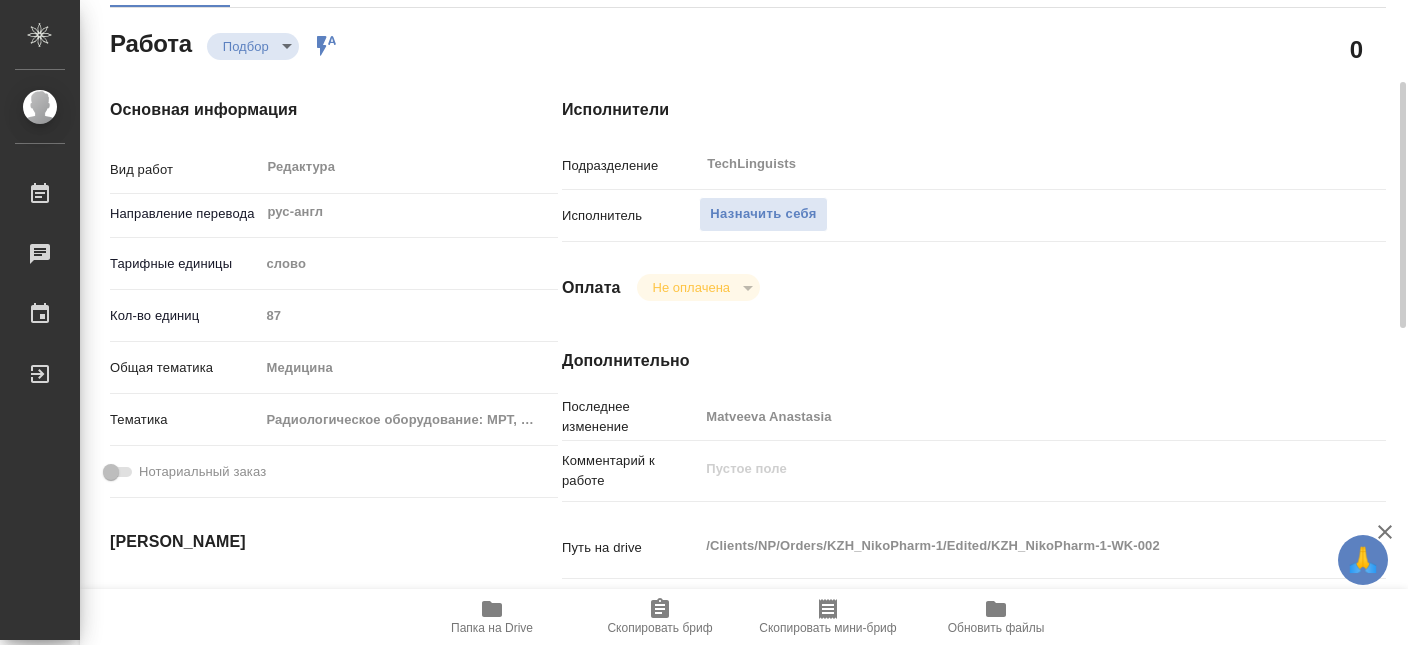 type on "x" 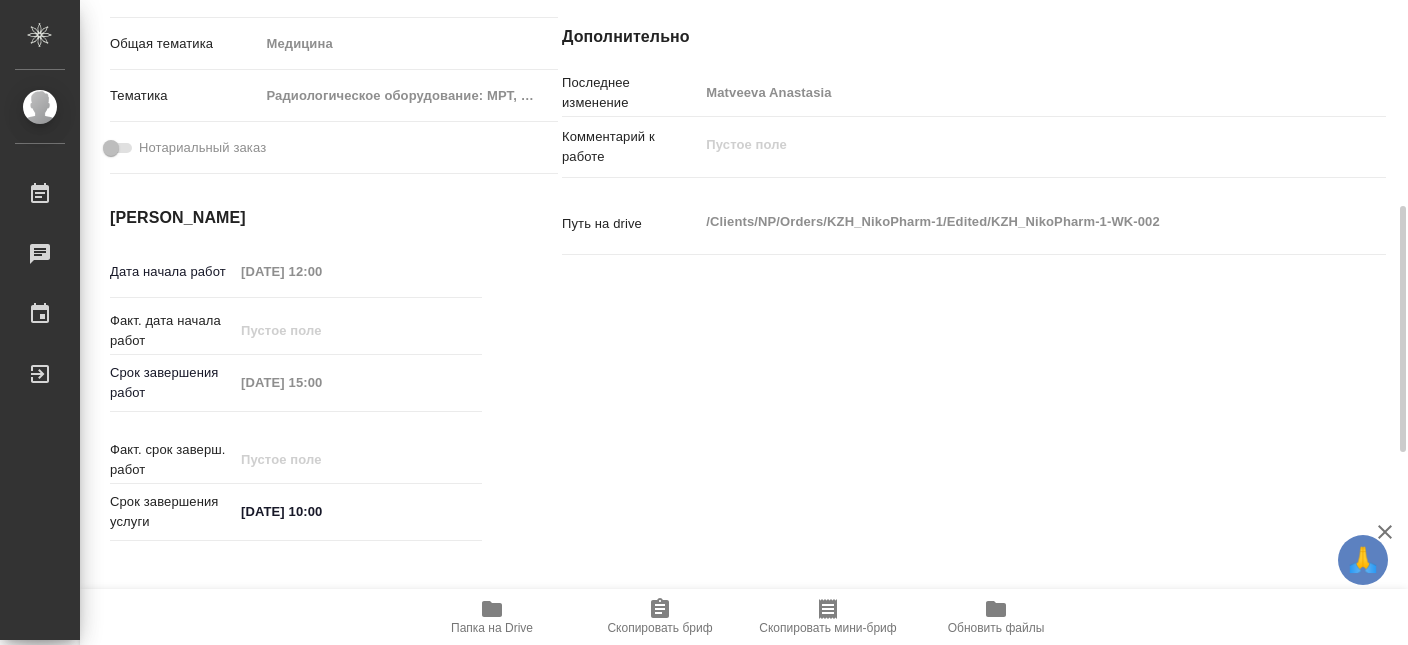 type on "x" 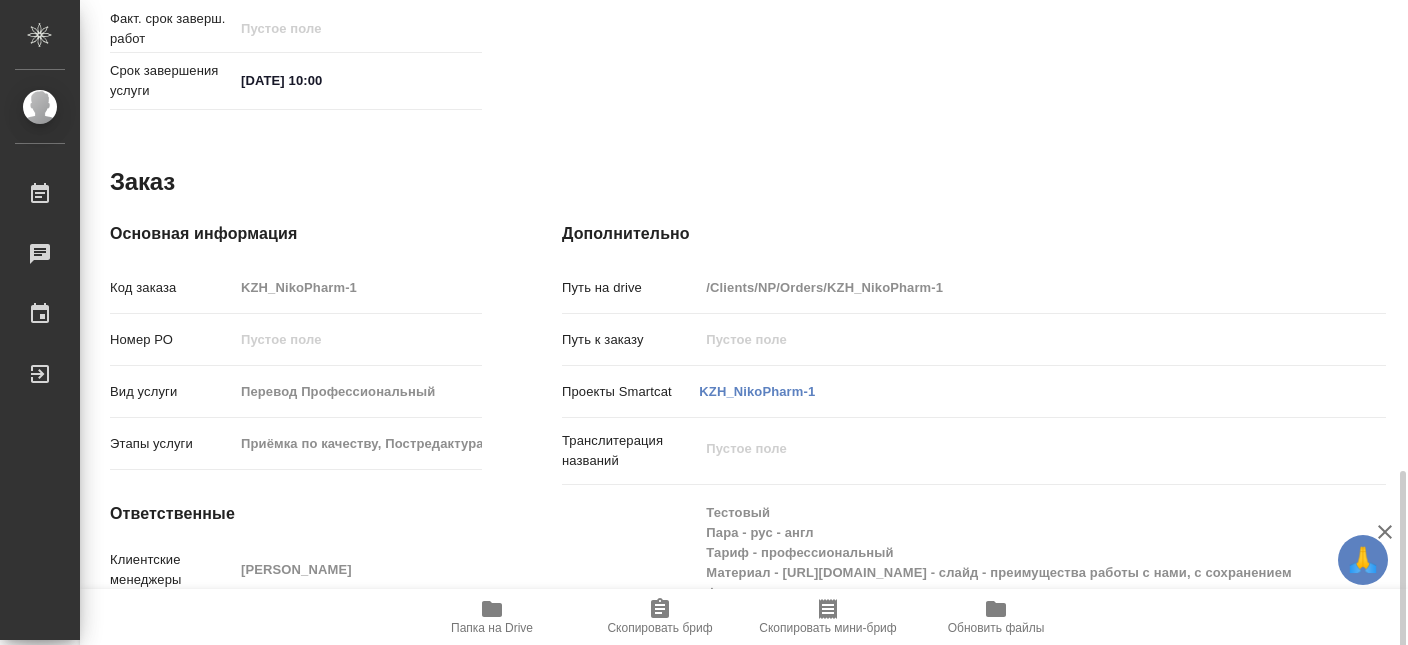 scroll, scrollTop: 1042, scrollLeft: 0, axis: vertical 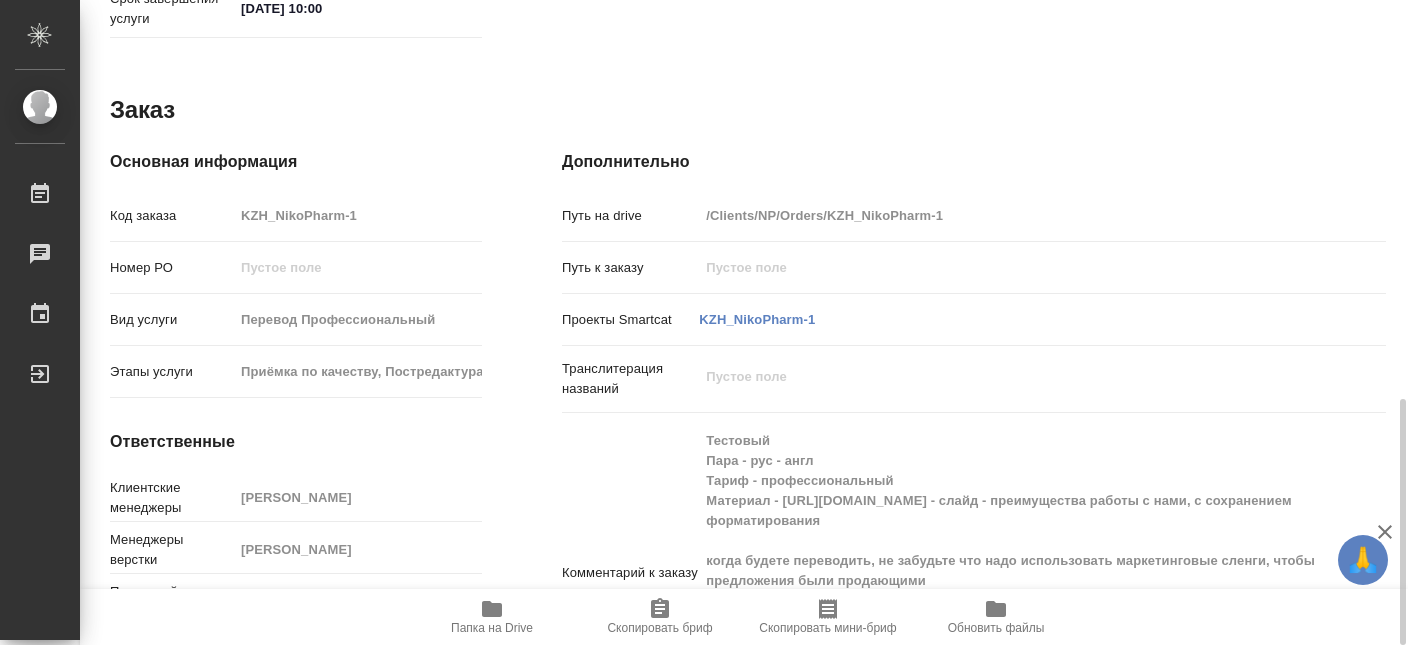 click 